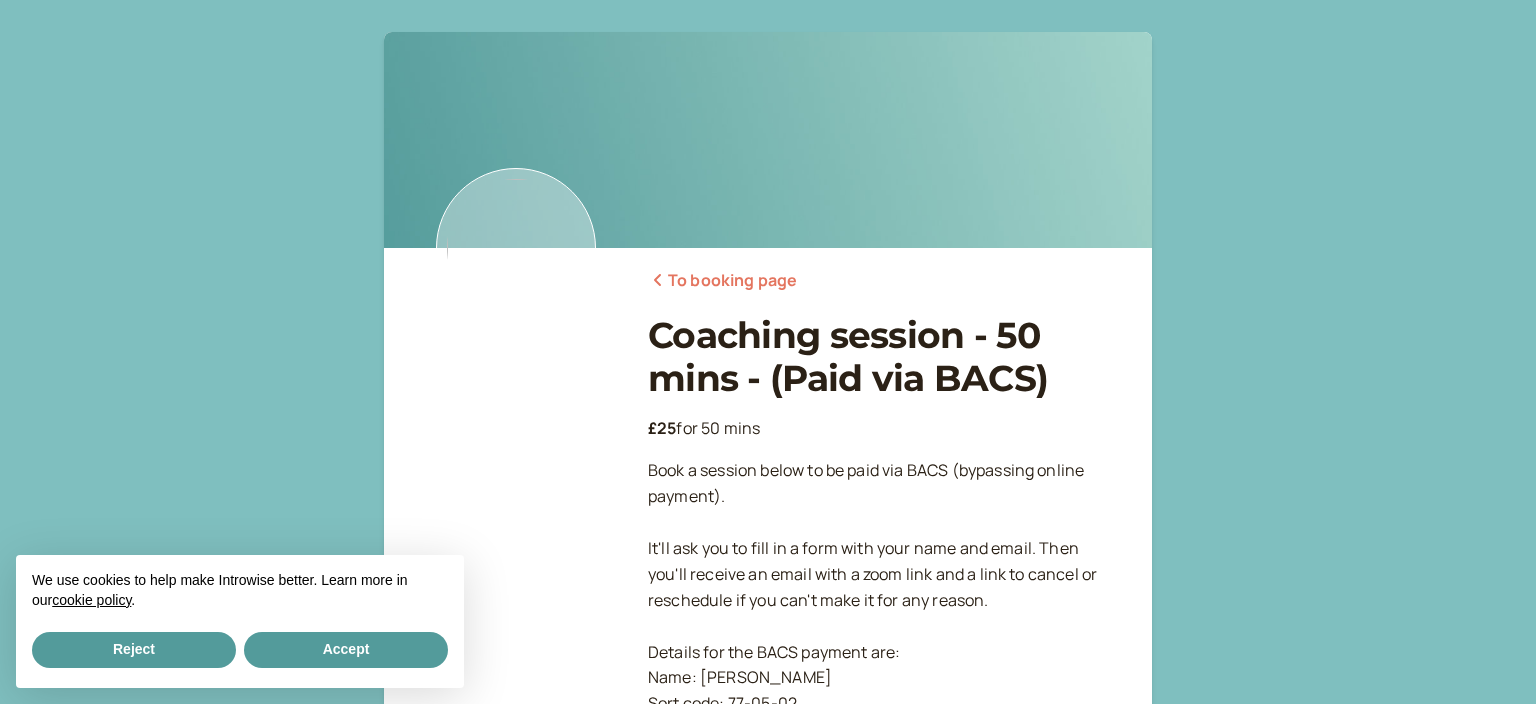 scroll, scrollTop: 294, scrollLeft: 0, axis: vertical 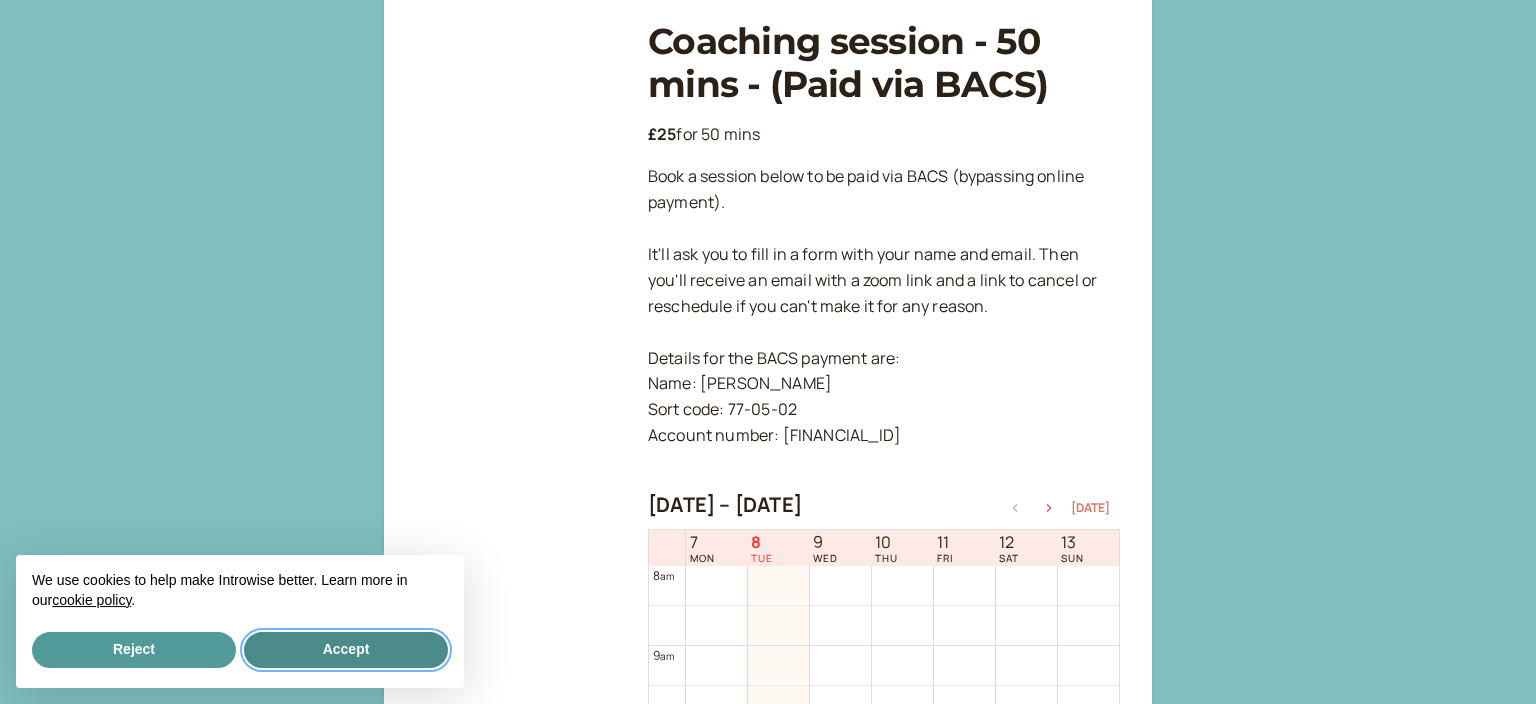 click on "Accept" at bounding box center [346, 650] 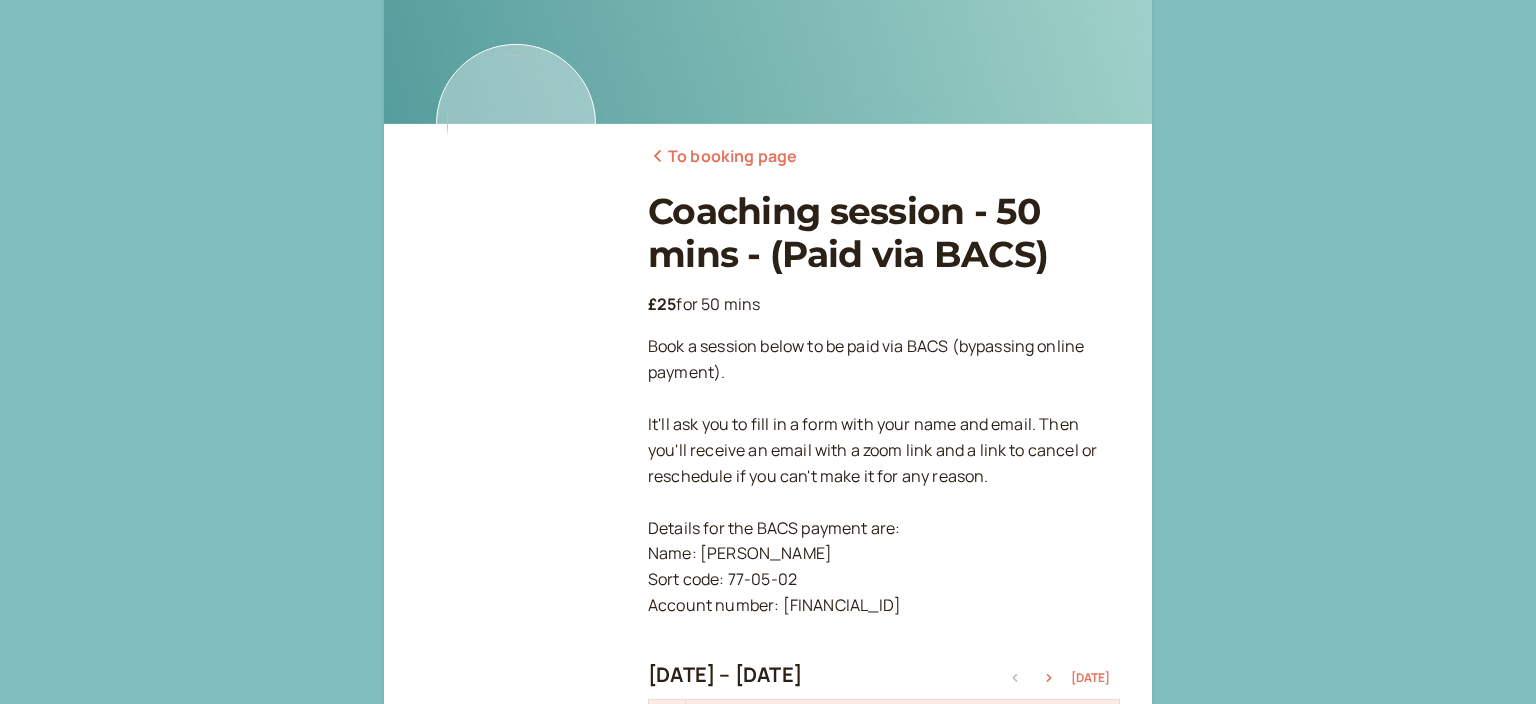 scroll, scrollTop: 0, scrollLeft: 0, axis: both 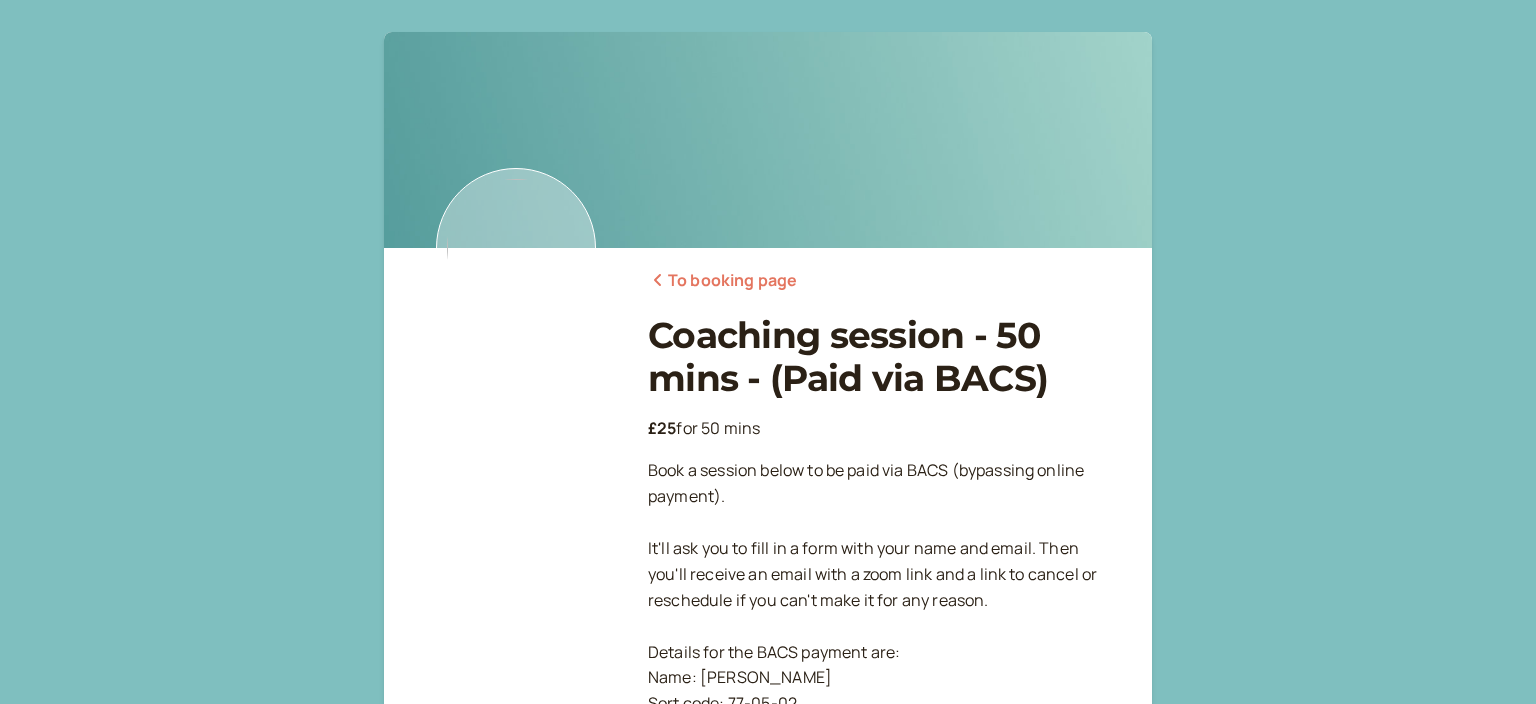 click on "To booking page" at bounding box center [722, 281] 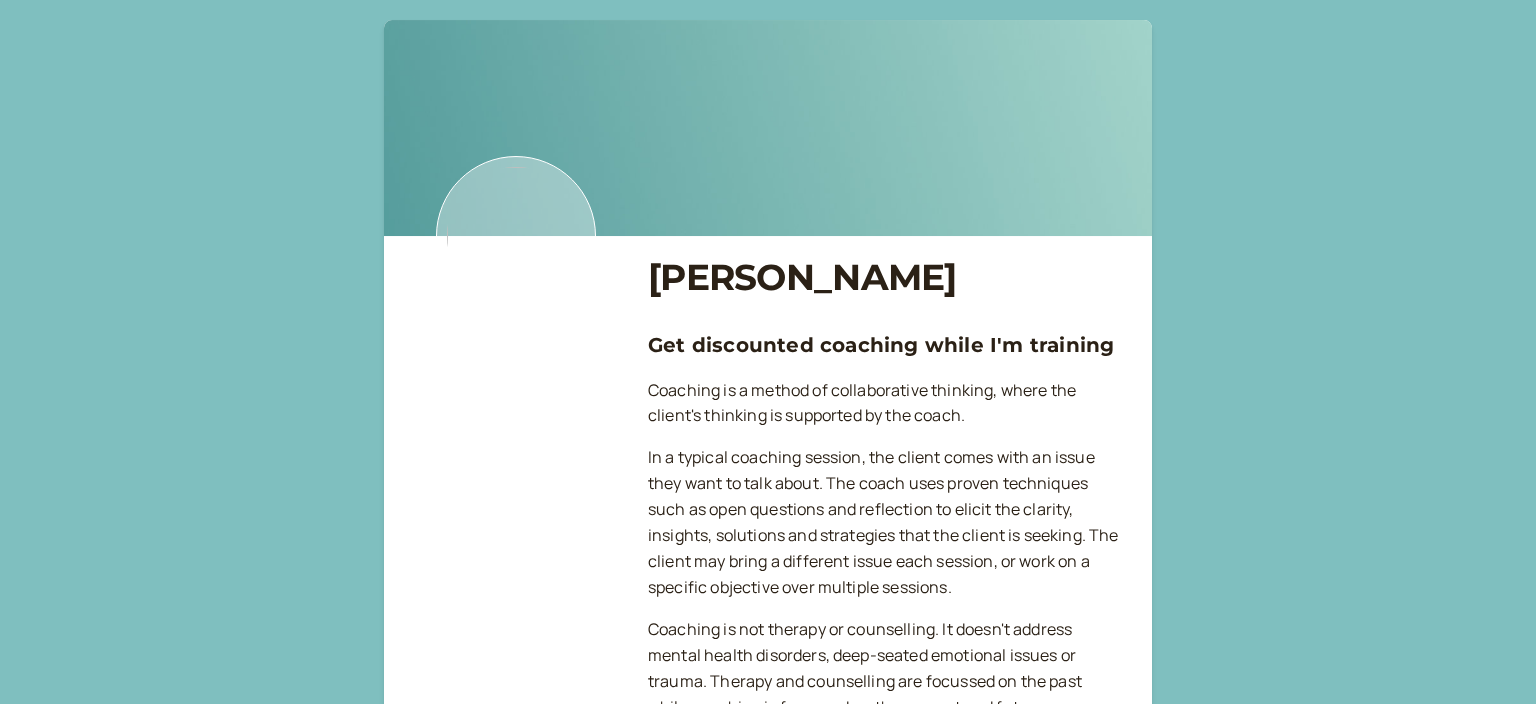 scroll, scrollTop: 0, scrollLeft: 0, axis: both 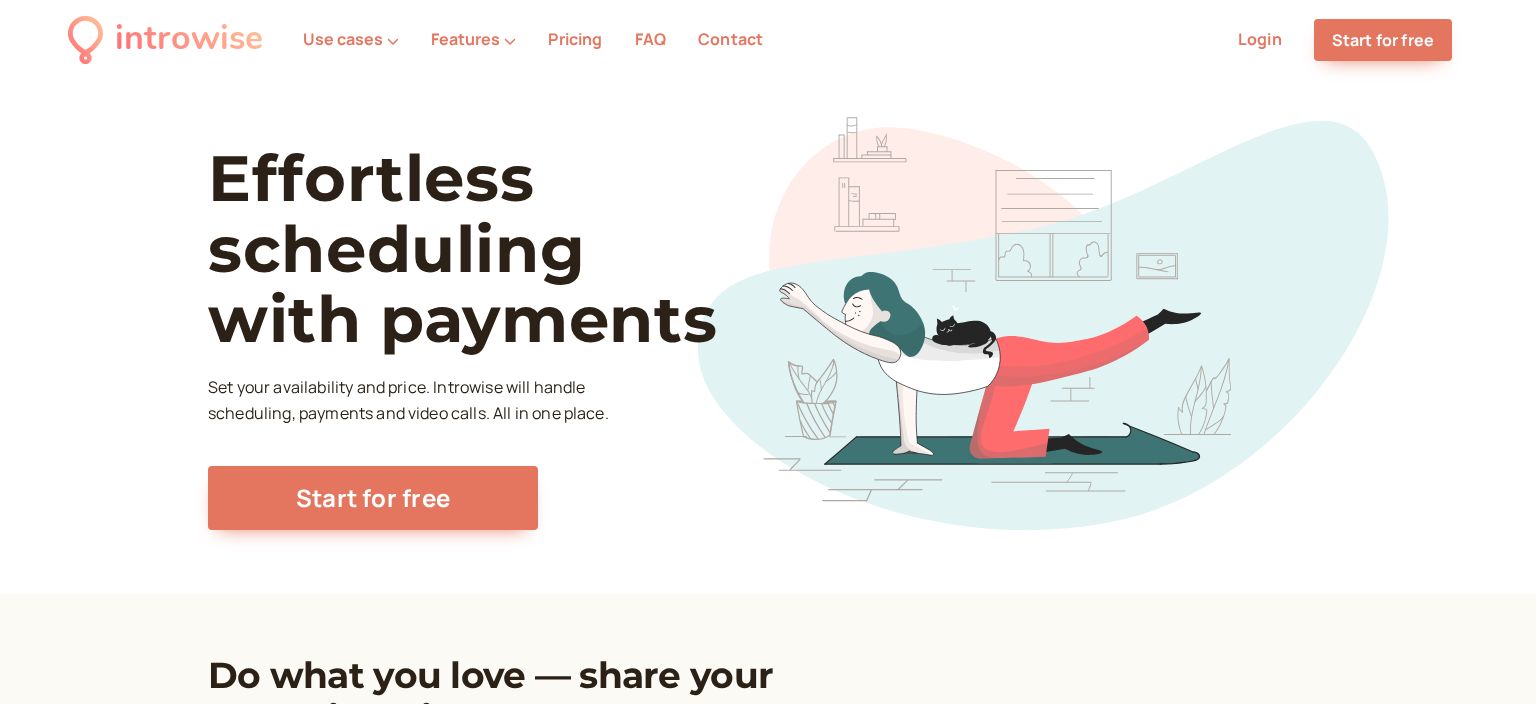 click on "Login" at bounding box center (1260, 39) 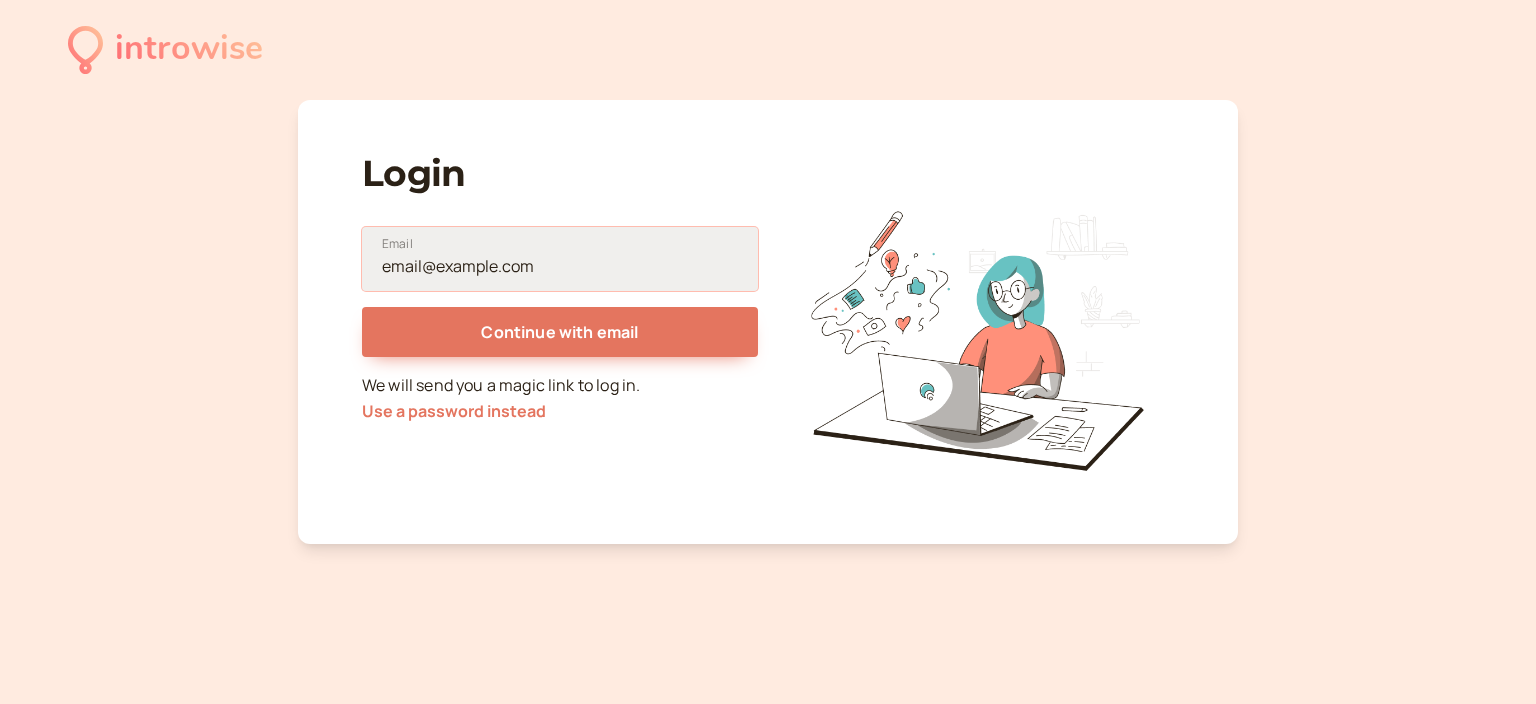 click on "Email" at bounding box center [560, 259] 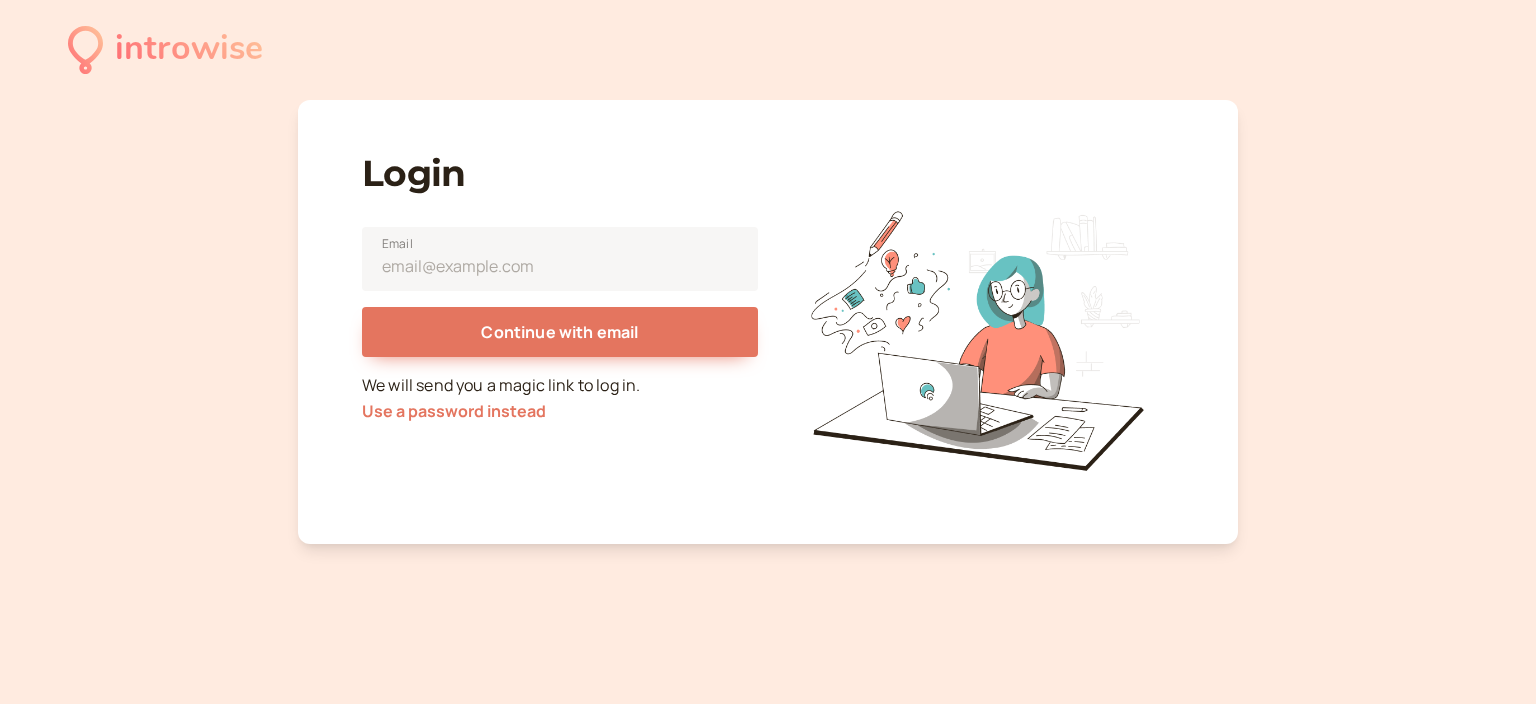 click on "introwise Login Email Continue with email We will send you a magic link to log in.   Use a password instead" at bounding box center (768, 352) 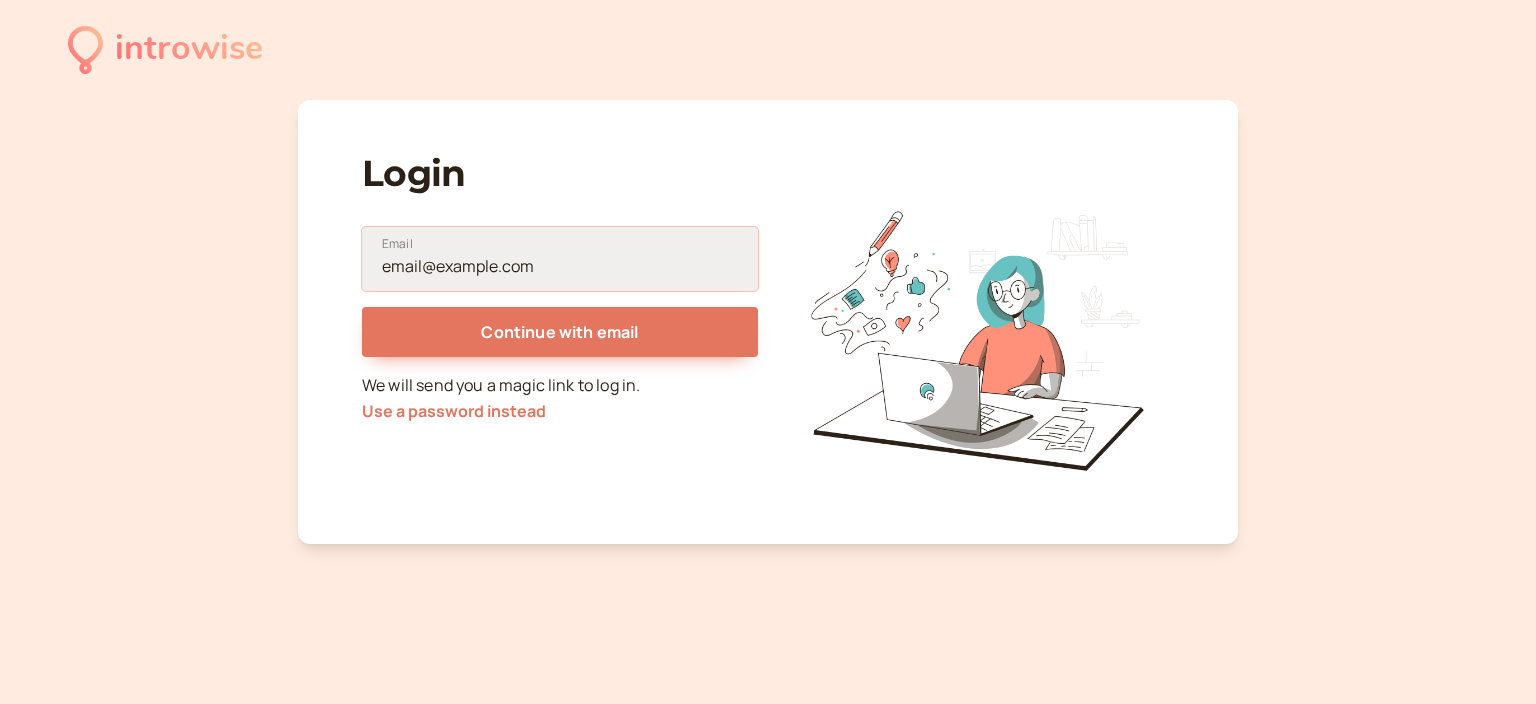 click on "Email" at bounding box center (560, 259) 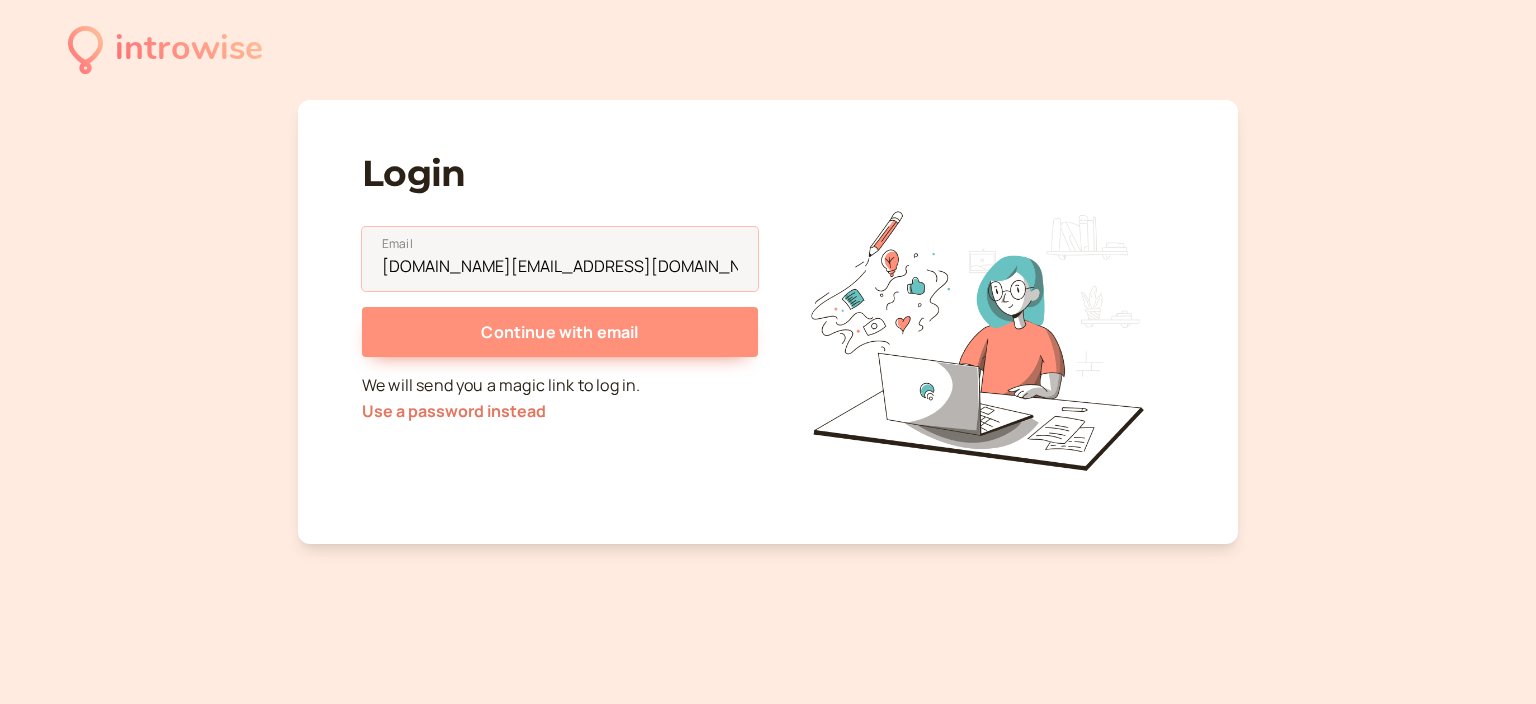type on "introwise.com@julianprice.org.uk" 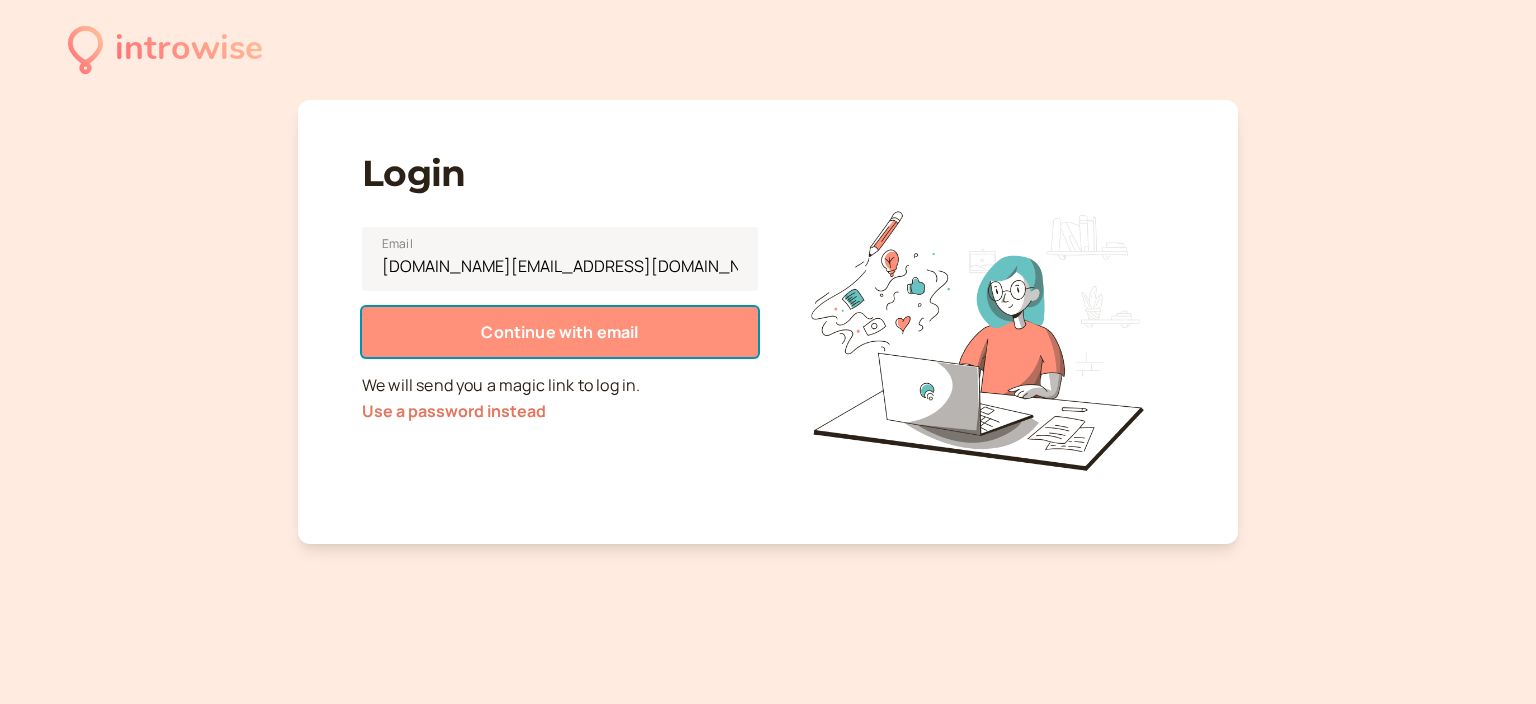 click on "Continue with email" at bounding box center [559, 332] 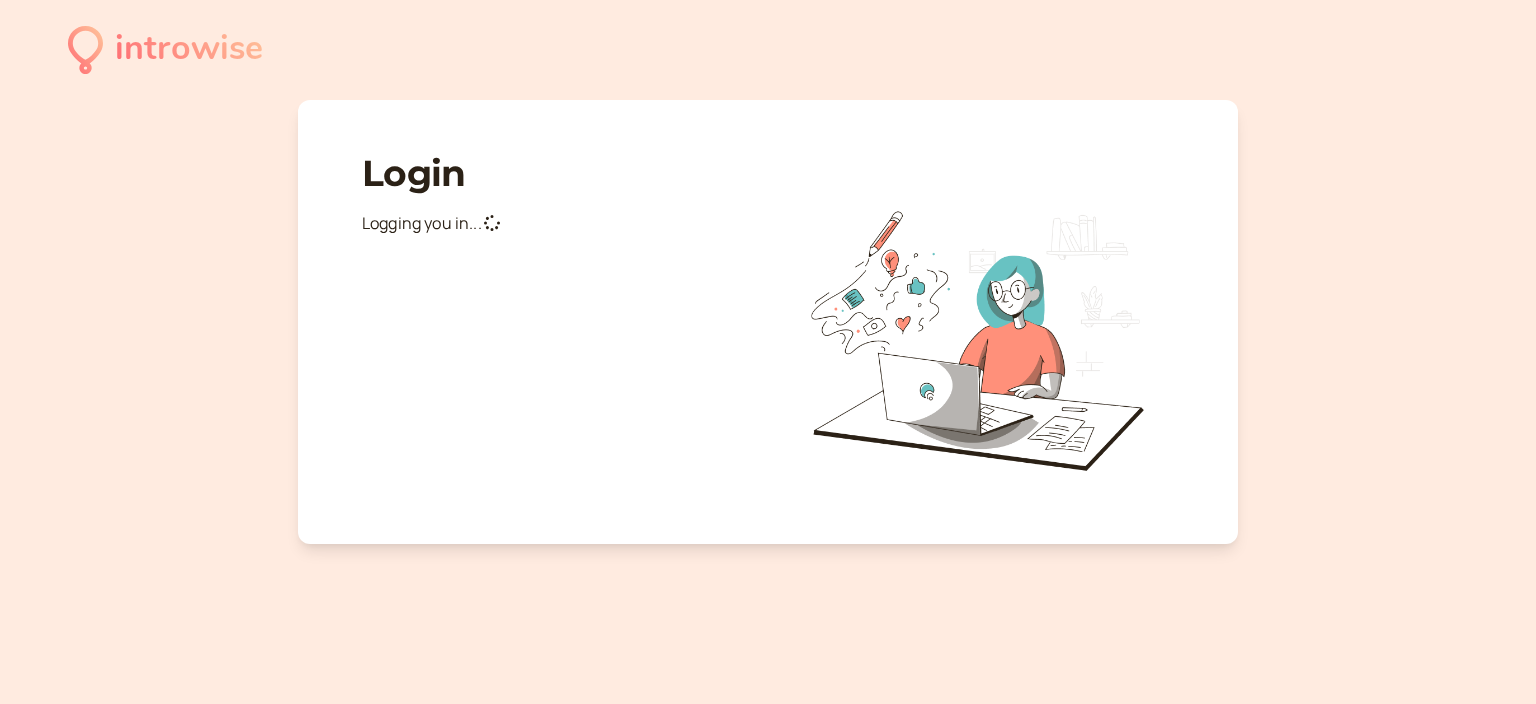 scroll, scrollTop: 0, scrollLeft: 0, axis: both 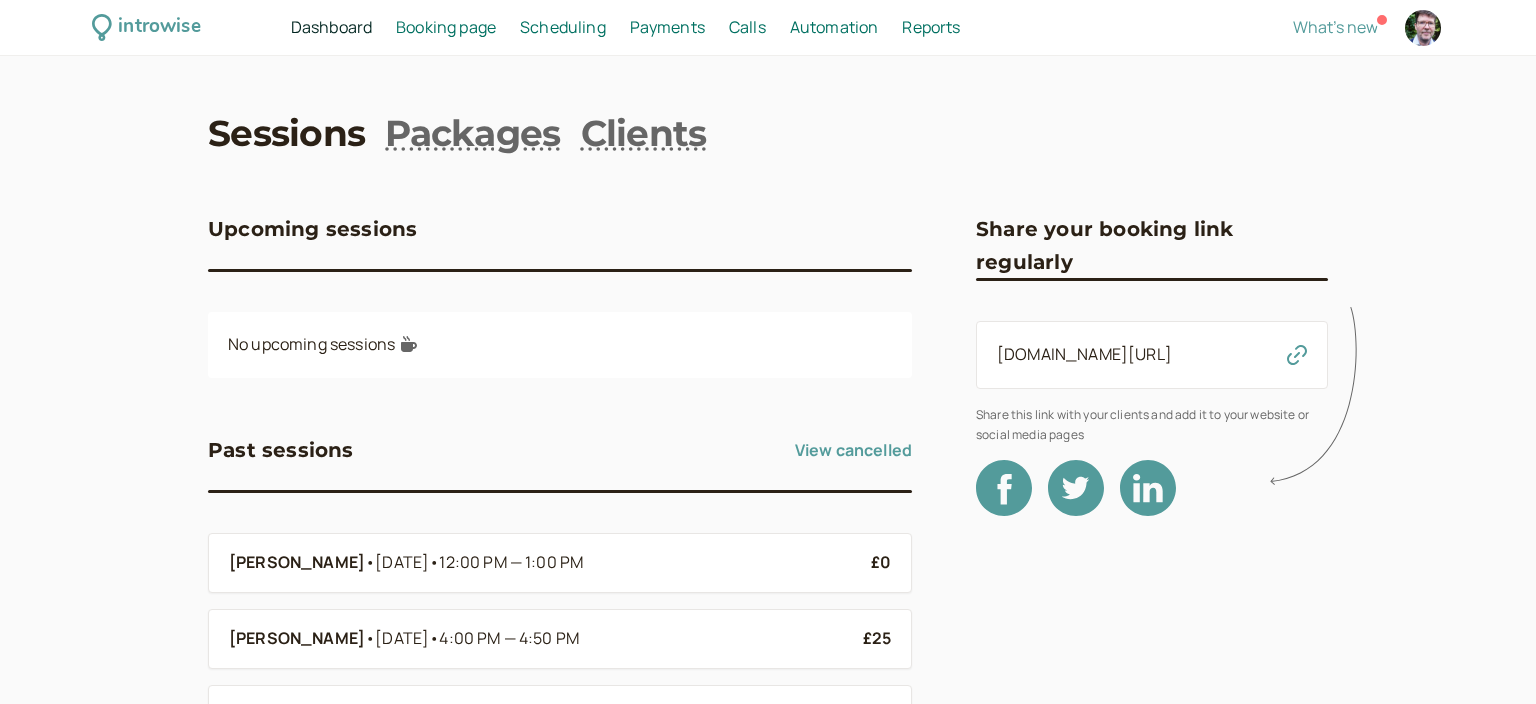 click on "Scheduling" at bounding box center (563, 27) 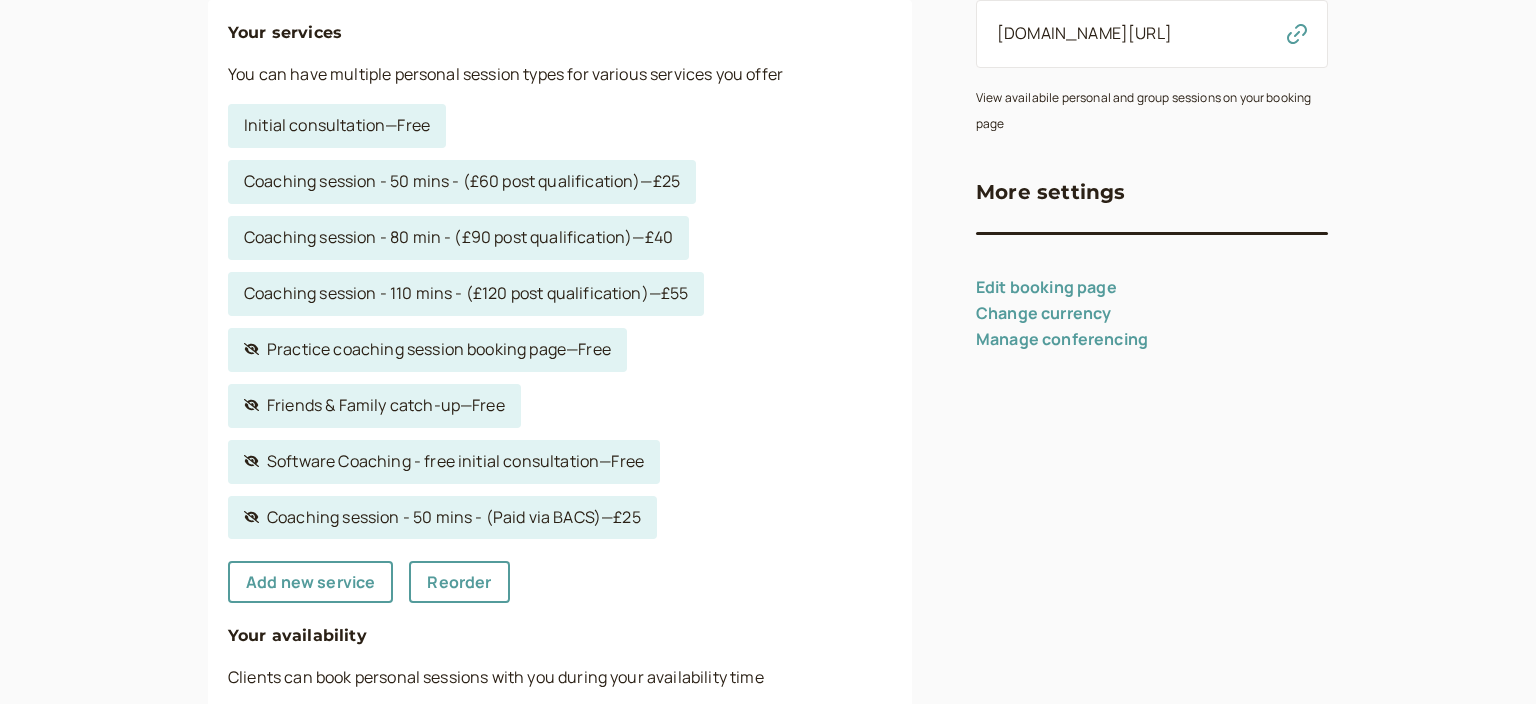 scroll, scrollTop: 324, scrollLeft: 0, axis: vertical 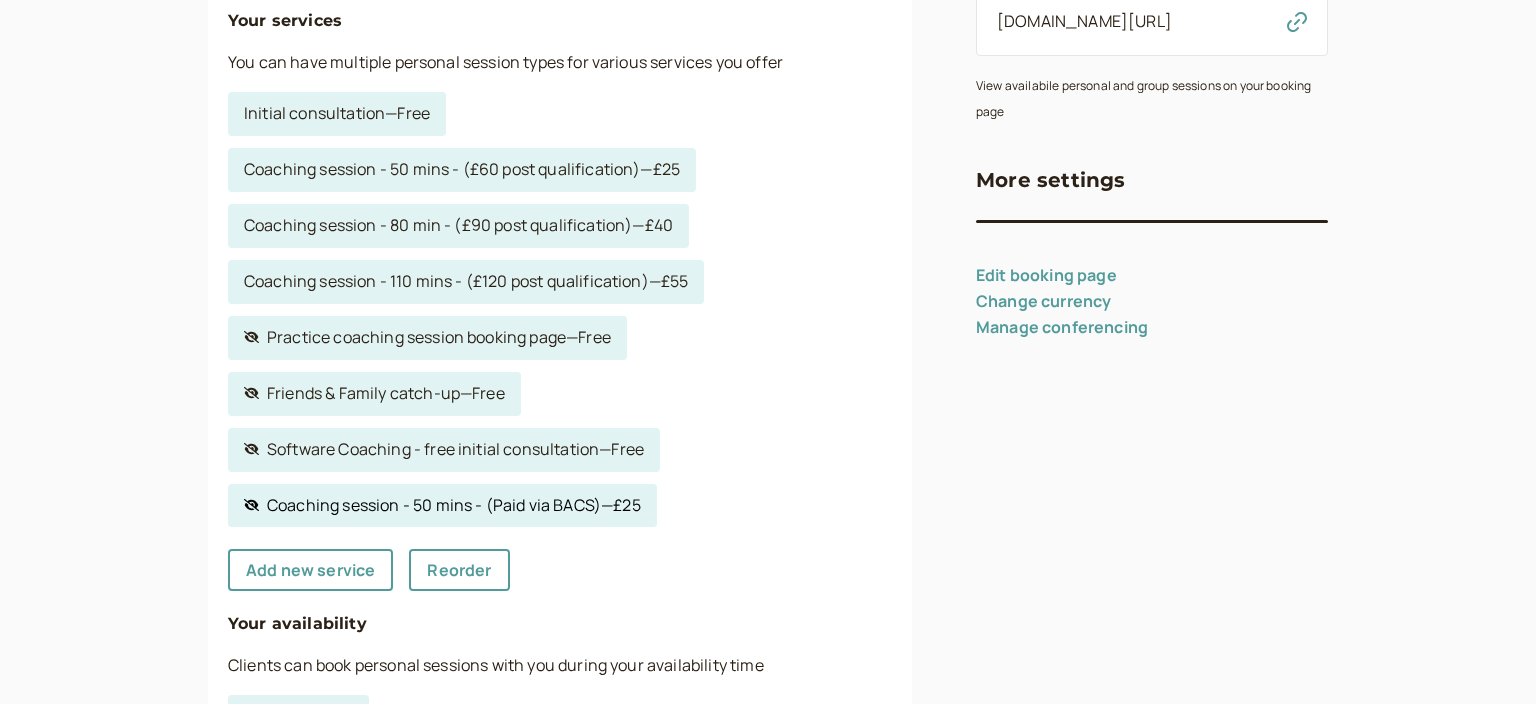 click on "Hidden service Coaching session - 50 mins - (Paid via BACS)  —  £25" at bounding box center (442, 506) 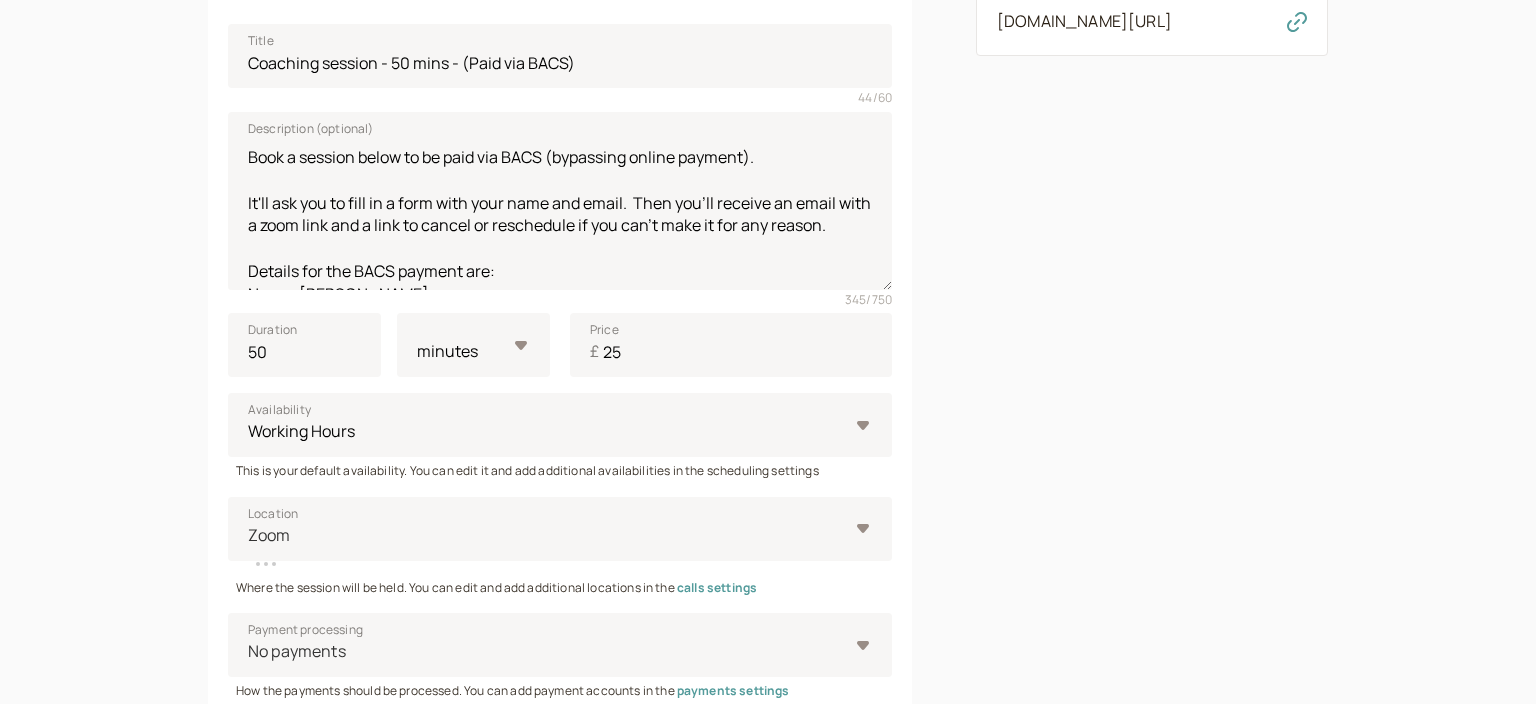 scroll, scrollTop: 0, scrollLeft: 0, axis: both 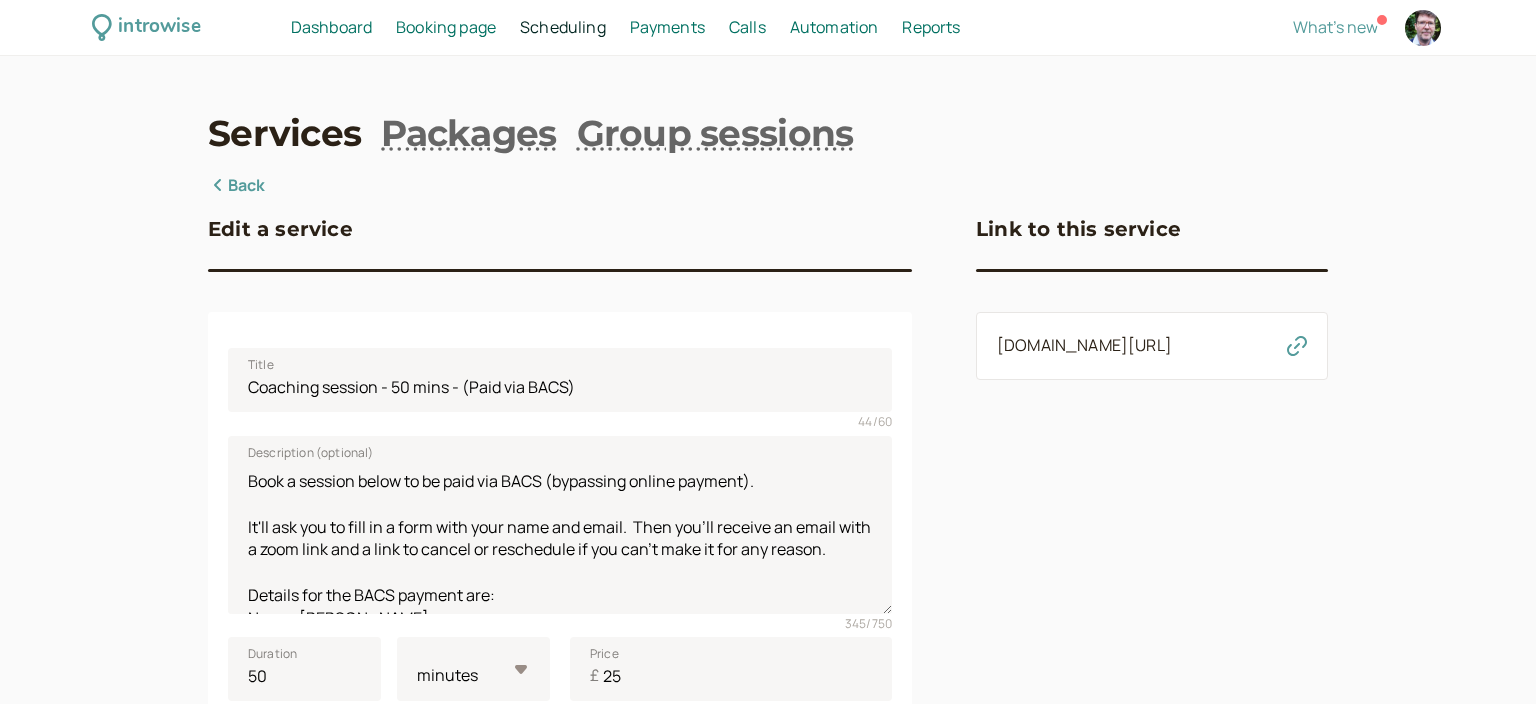 click 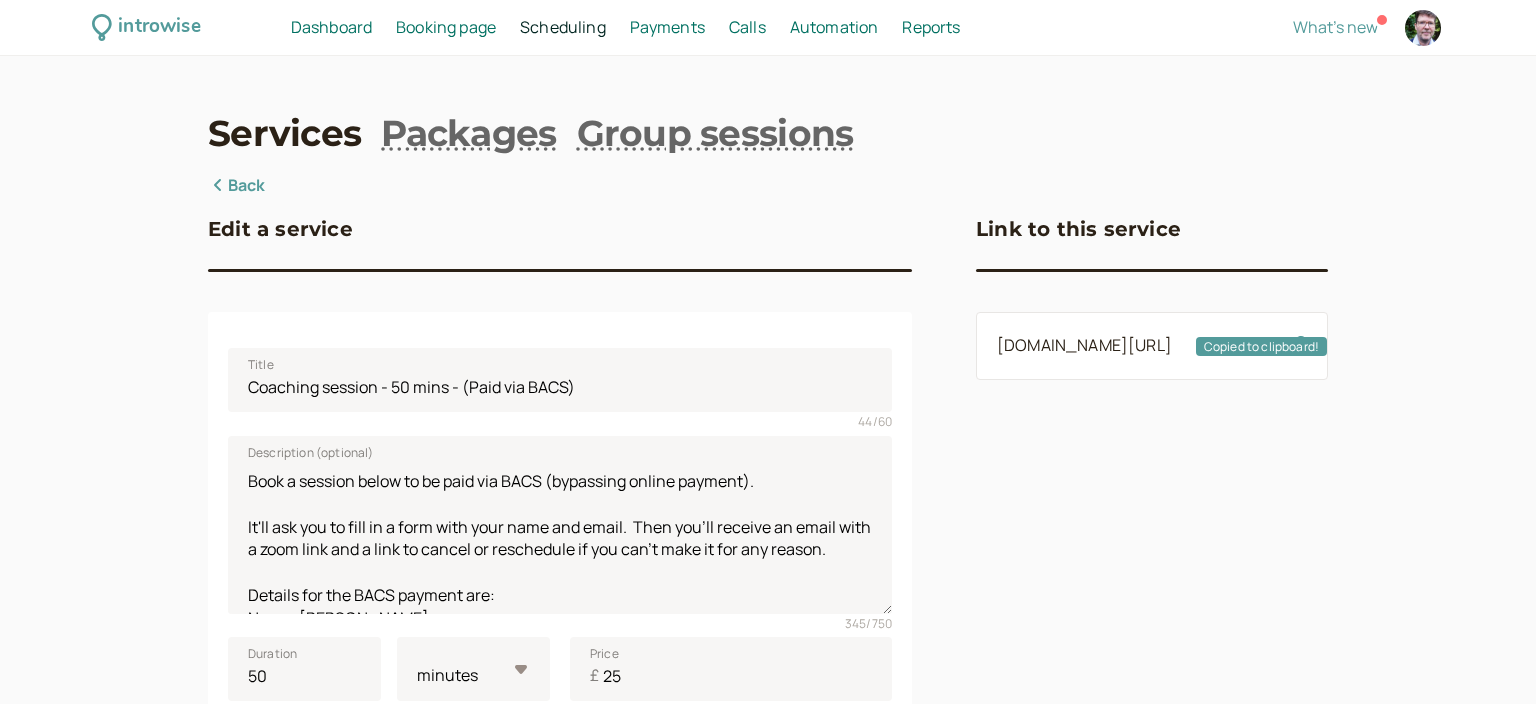 scroll, scrollTop: 216, scrollLeft: 0, axis: vertical 